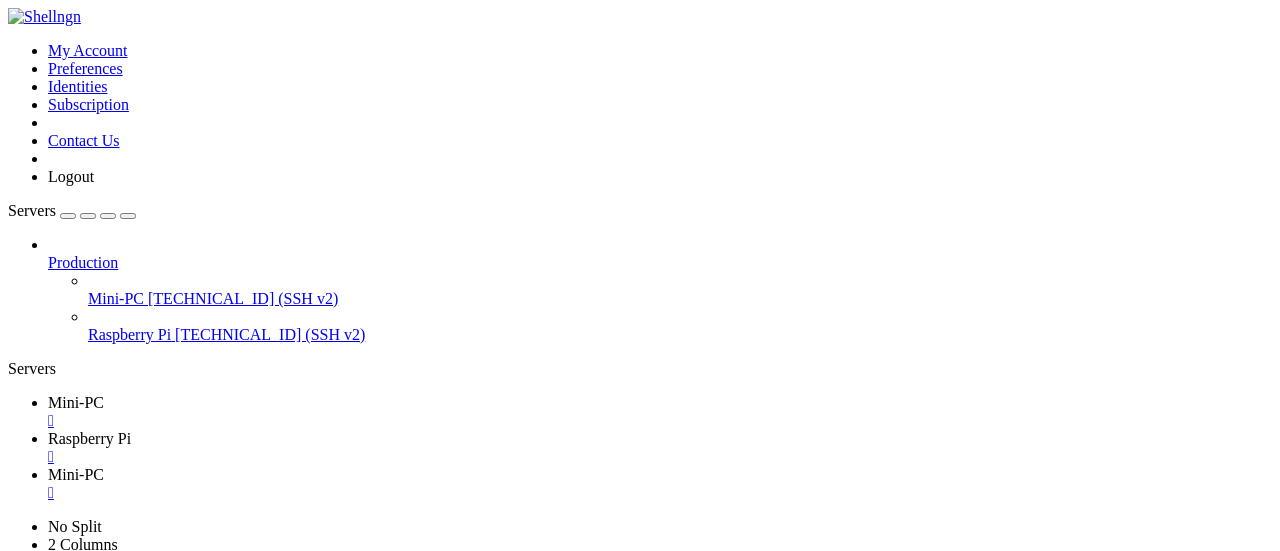 scroll, scrollTop: 0, scrollLeft: 0, axis: both 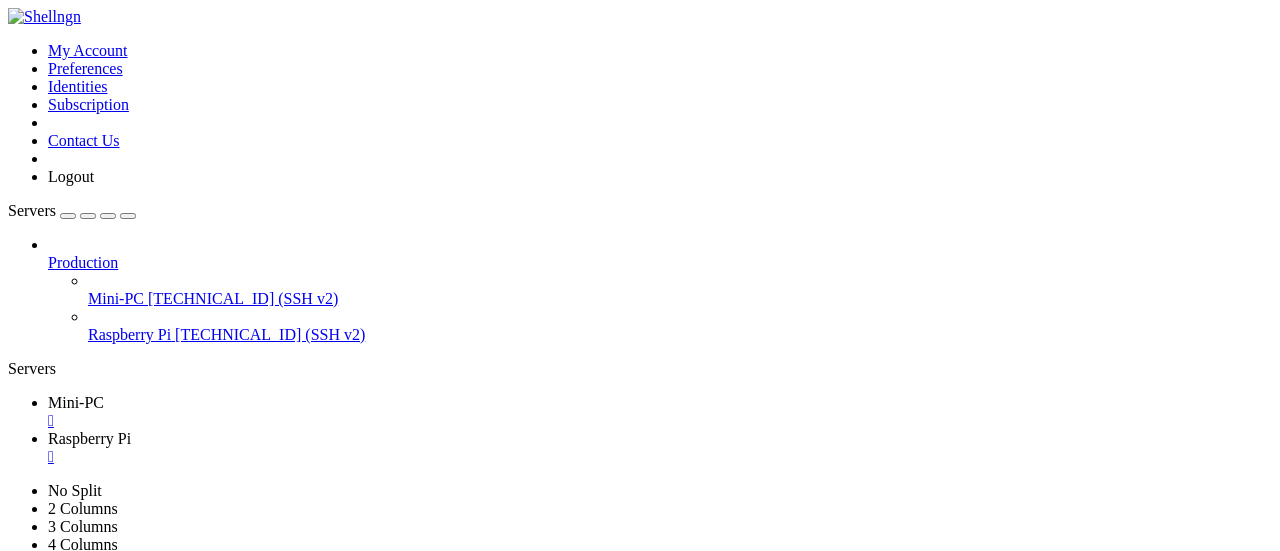click on "6c4e4fe9-403a-4ad8-9e14-8ef2ac693cf6" 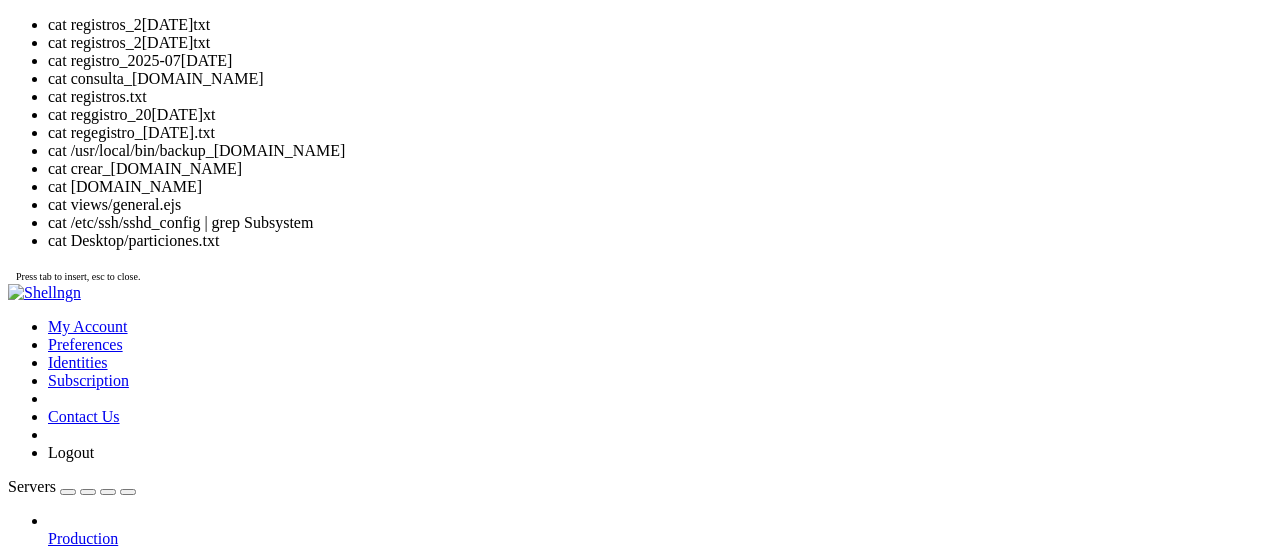 click on "seguridad-centro@SC-VM : ~/Documentos/automatismos $" 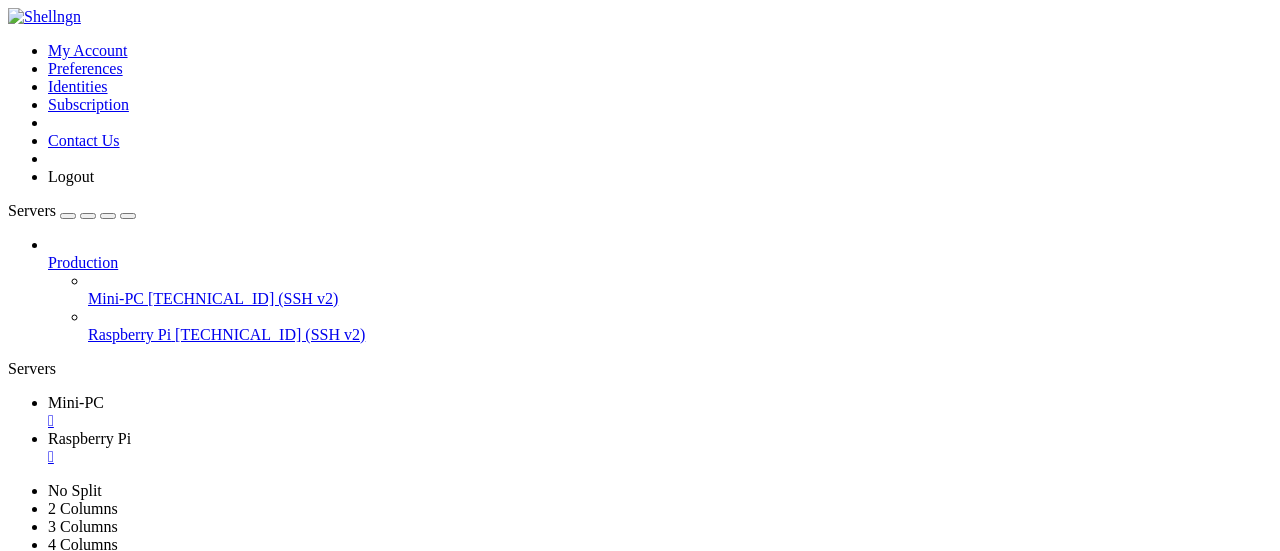drag, startPoint x: 557, startPoint y: 1160, endPoint x: 756, endPoint y: 1154, distance: 199.09044 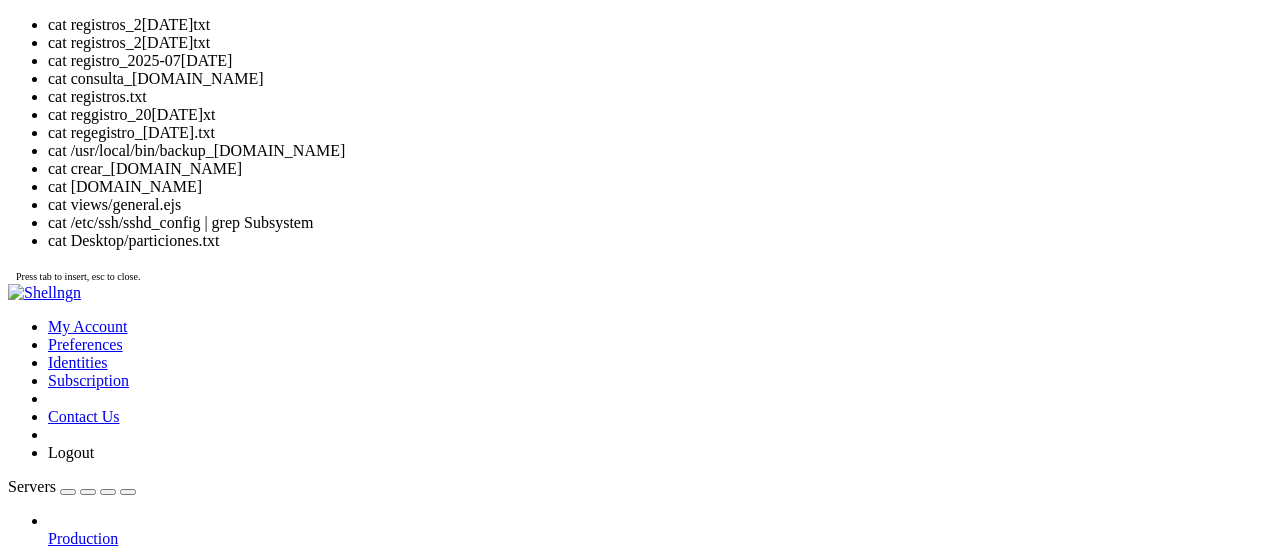 type 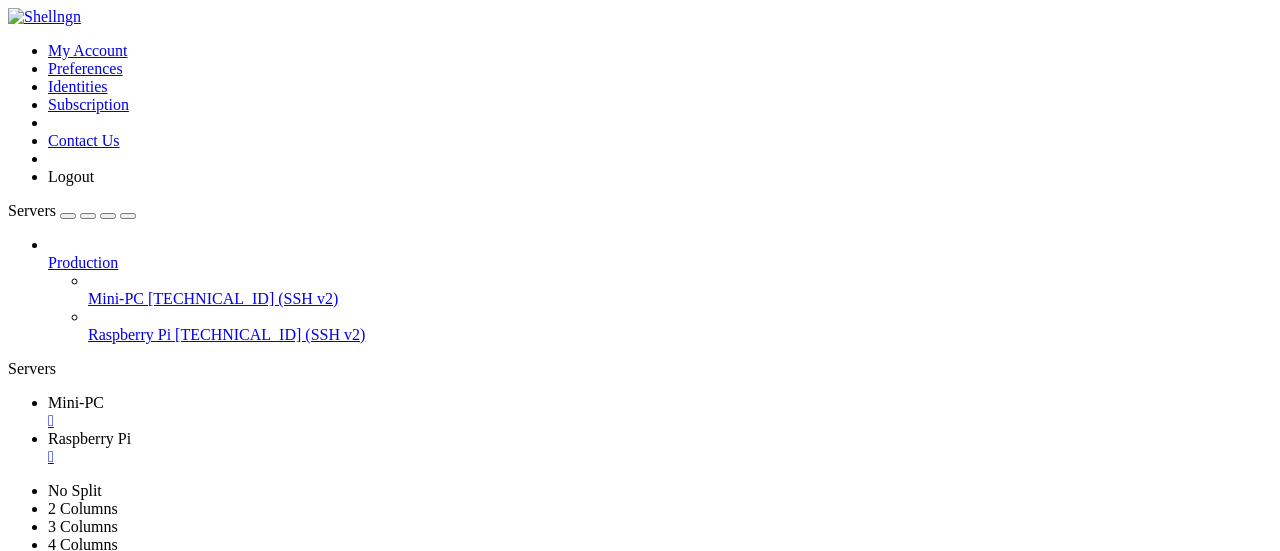 scroll, scrollTop: 21454, scrollLeft: 0, axis: vertical 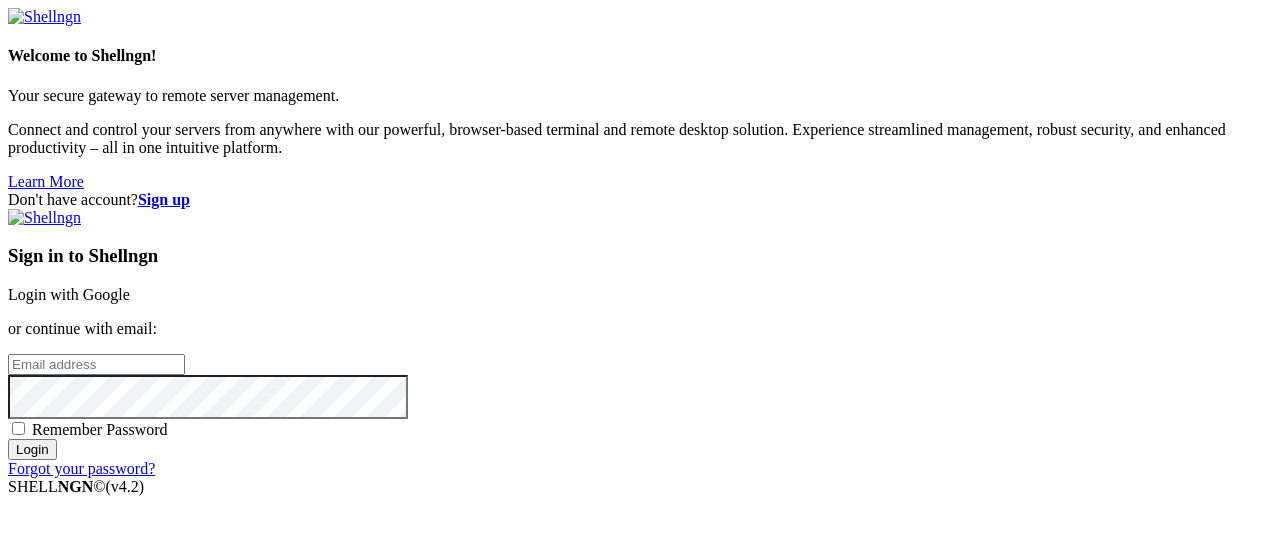 type on "[EMAIL_ADDRESS][DOMAIN_NAME]" 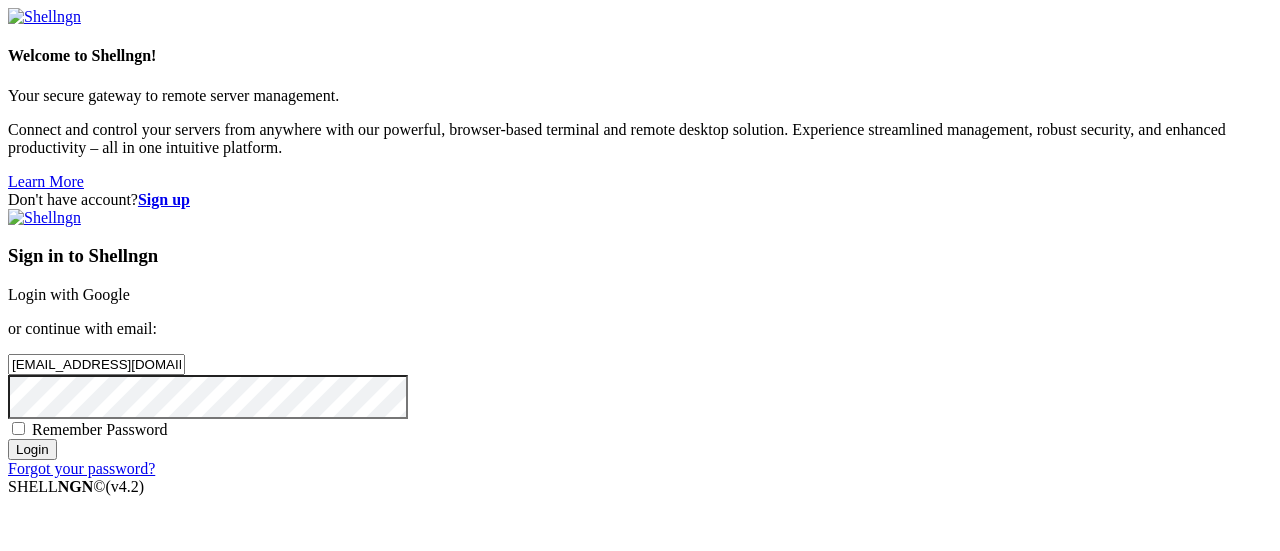 click on "Login" at bounding box center [32, 449] 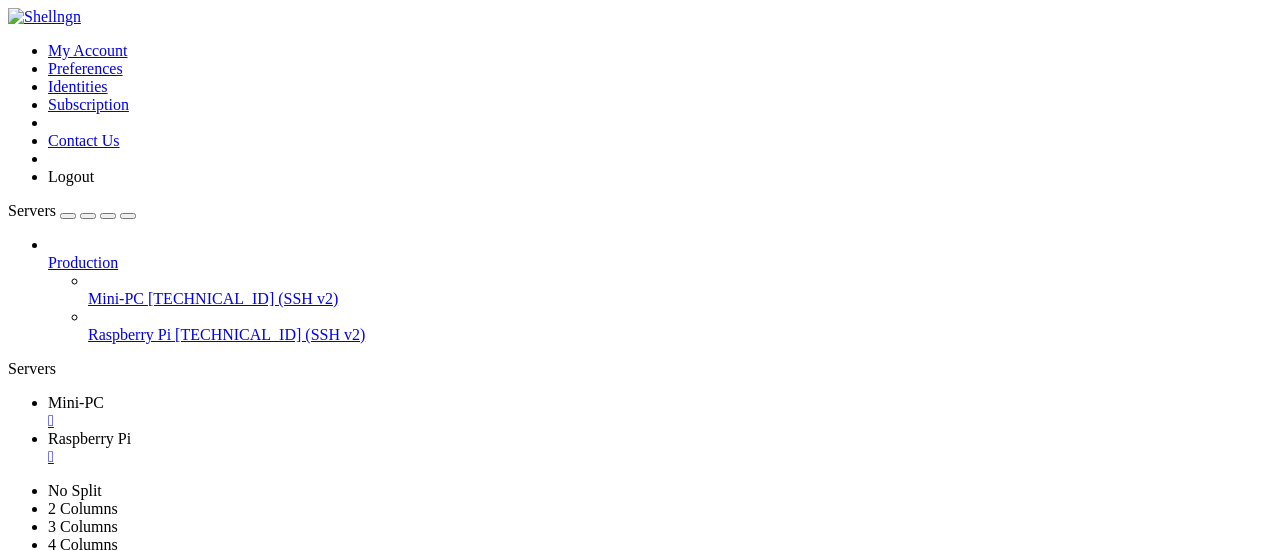 scroll, scrollTop: 0, scrollLeft: 0, axis: both 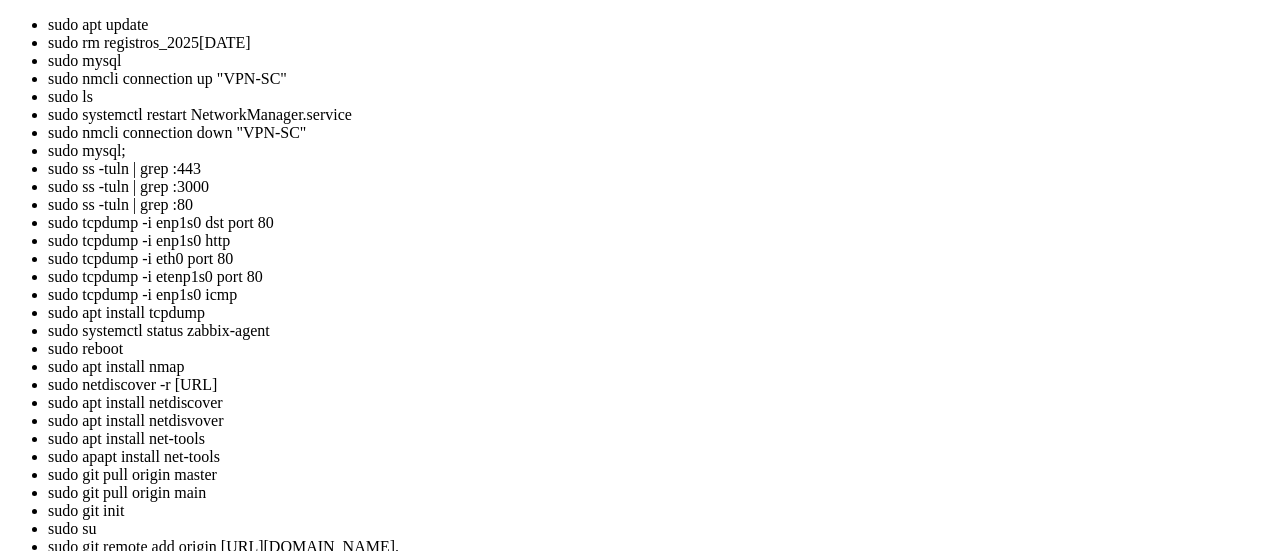 click on "[PERSON_NAME] : ~ $" 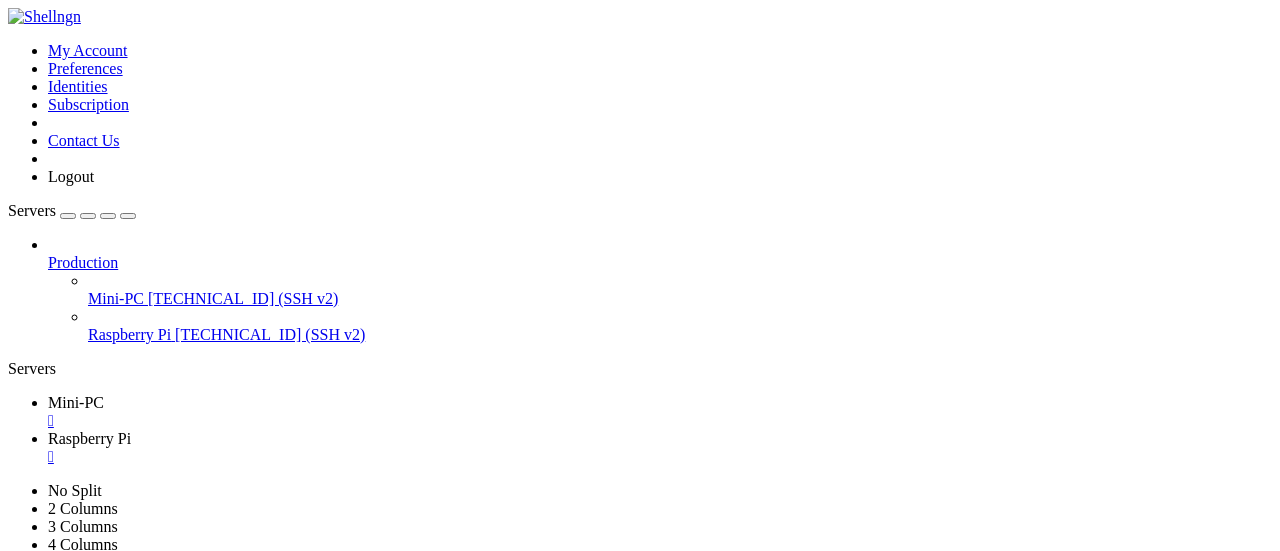 click on "vpn-type l2tp \" 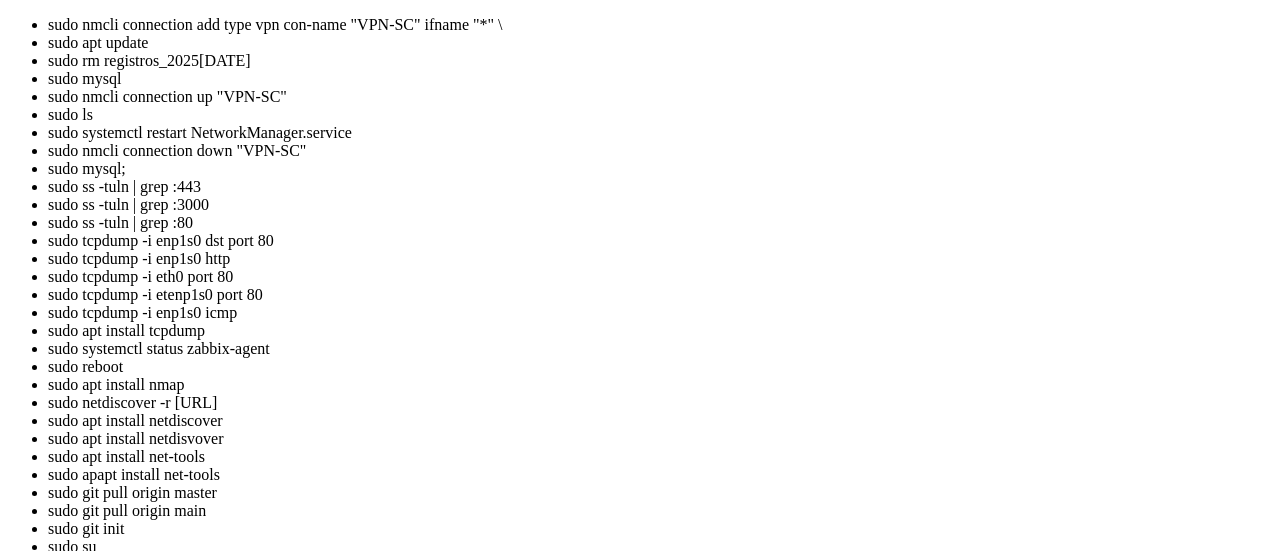 scroll, scrollTop: 19, scrollLeft: 4, axis: both 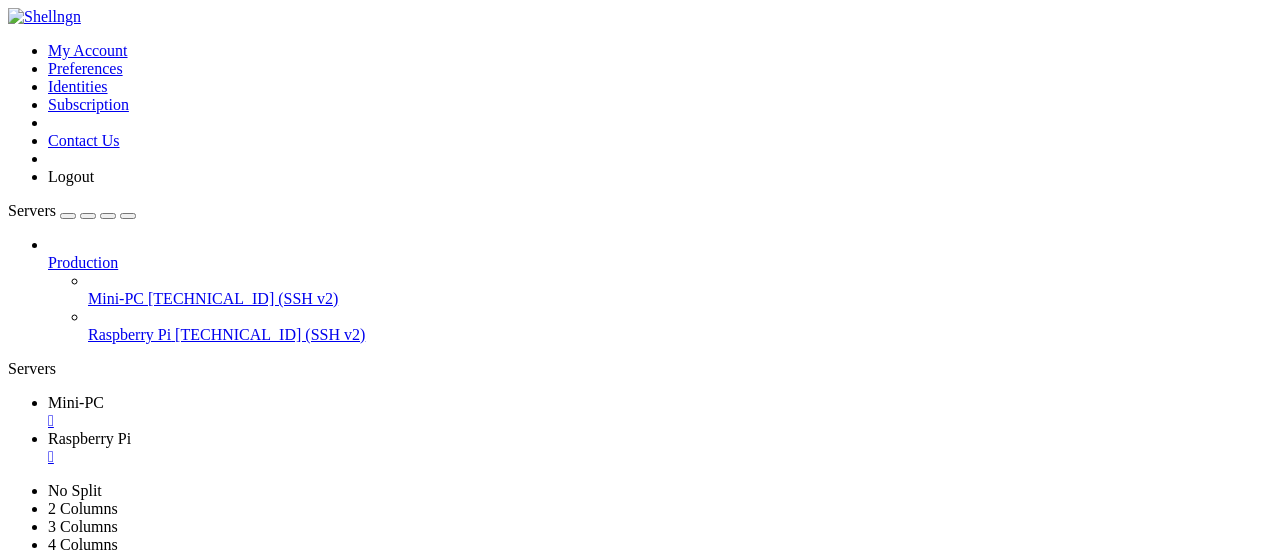 click on "Conexión «VPN-SC» (699699fc-942c-49e9-8cb5-4e123956cc8e) añadida con éxito." 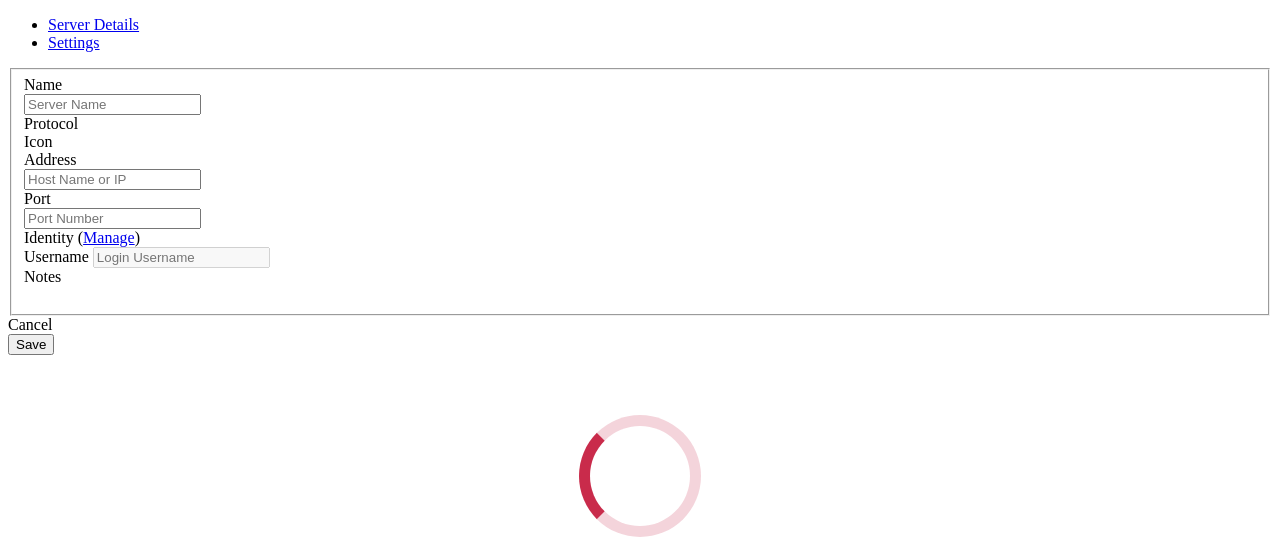type on "Mini-PC" 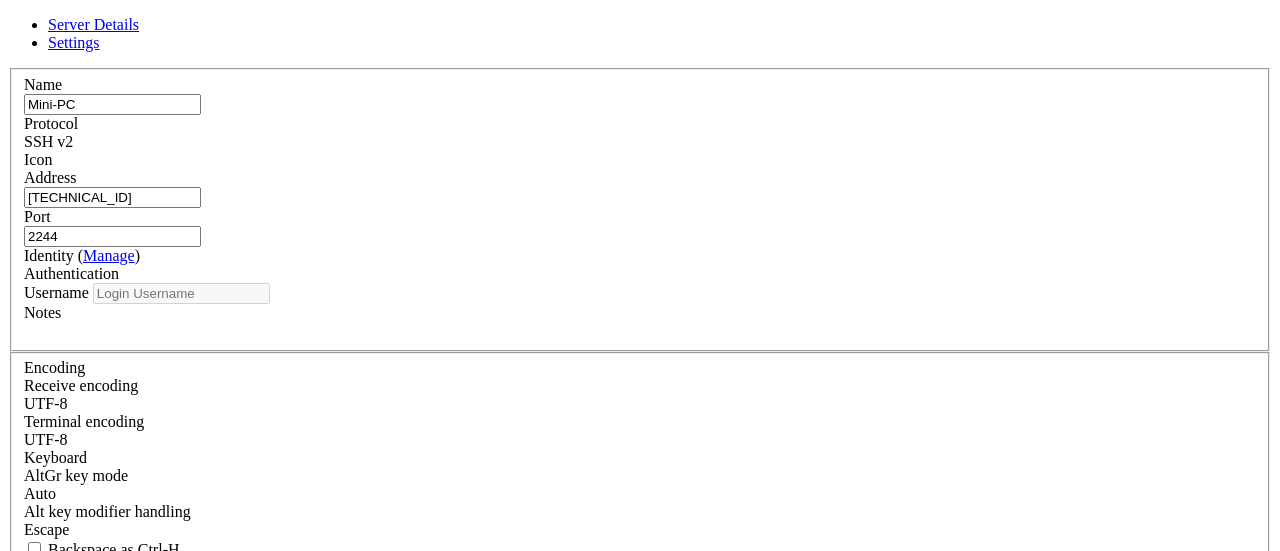 type on "[PERSON_NAME]" 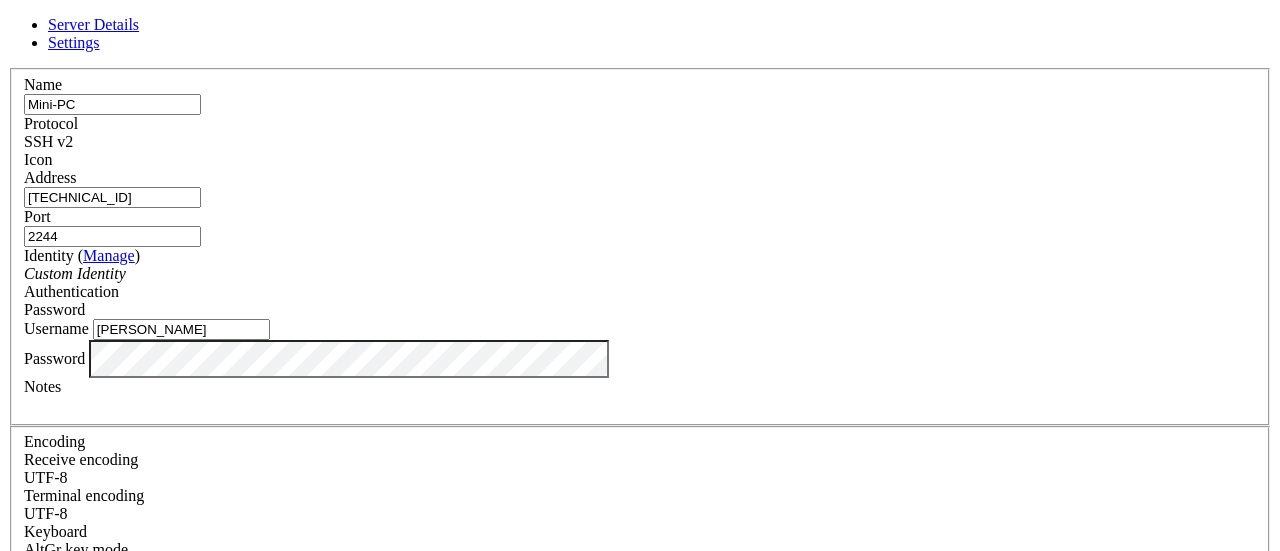 click on "Cancel" at bounding box center (640, 812) 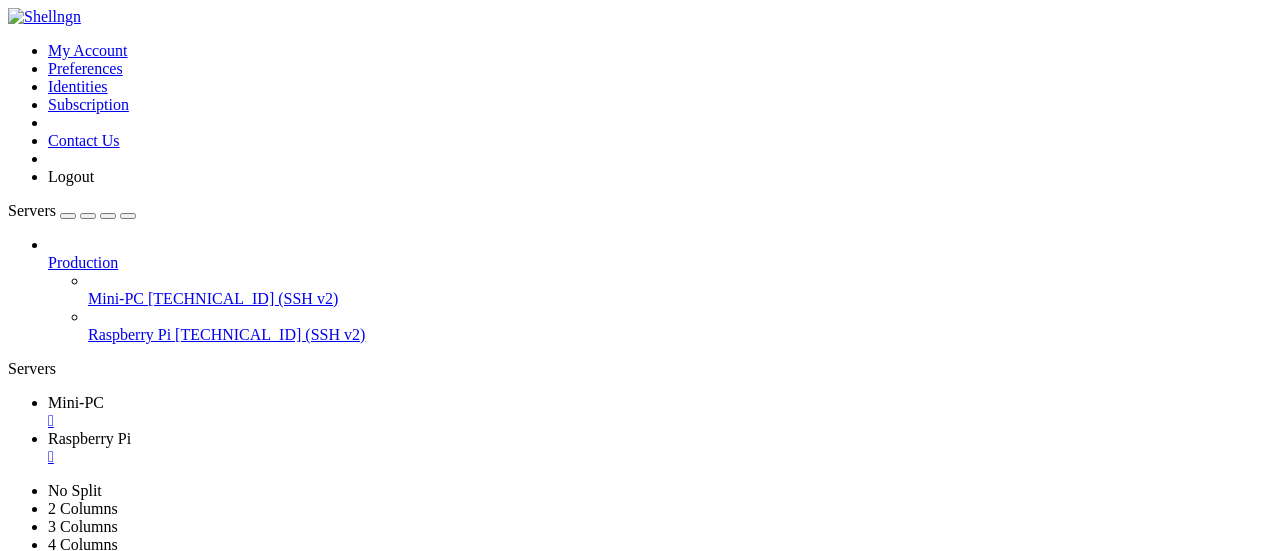 click on "[PERSON_NAME] : ~ $" 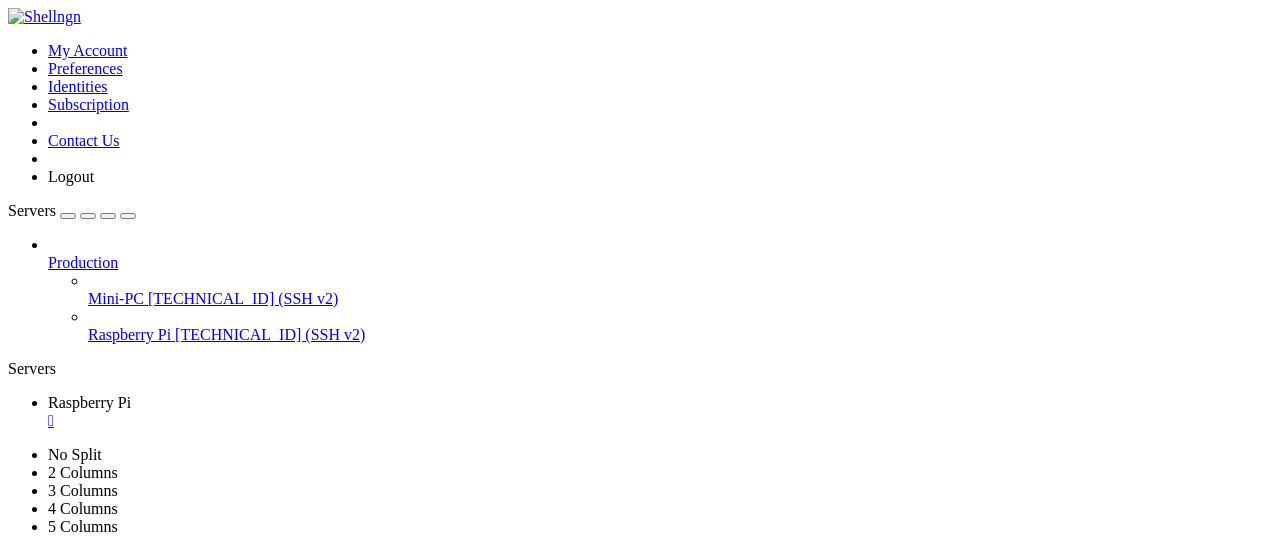 click on "[DATE] [DATE]44:33 mini-PC NetworkManager[285774]: <info>  [1752180273.4417] device (wlp2s0): supplicant interface state: >" 